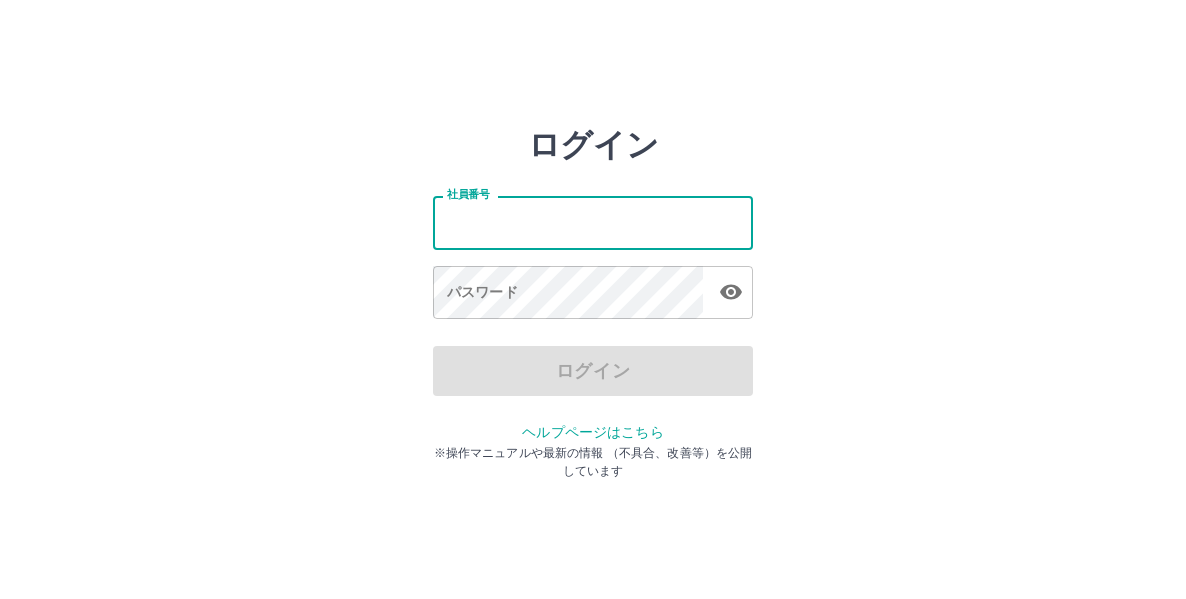 scroll, scrollTop: 0, scrollLeft: 0, axis: both 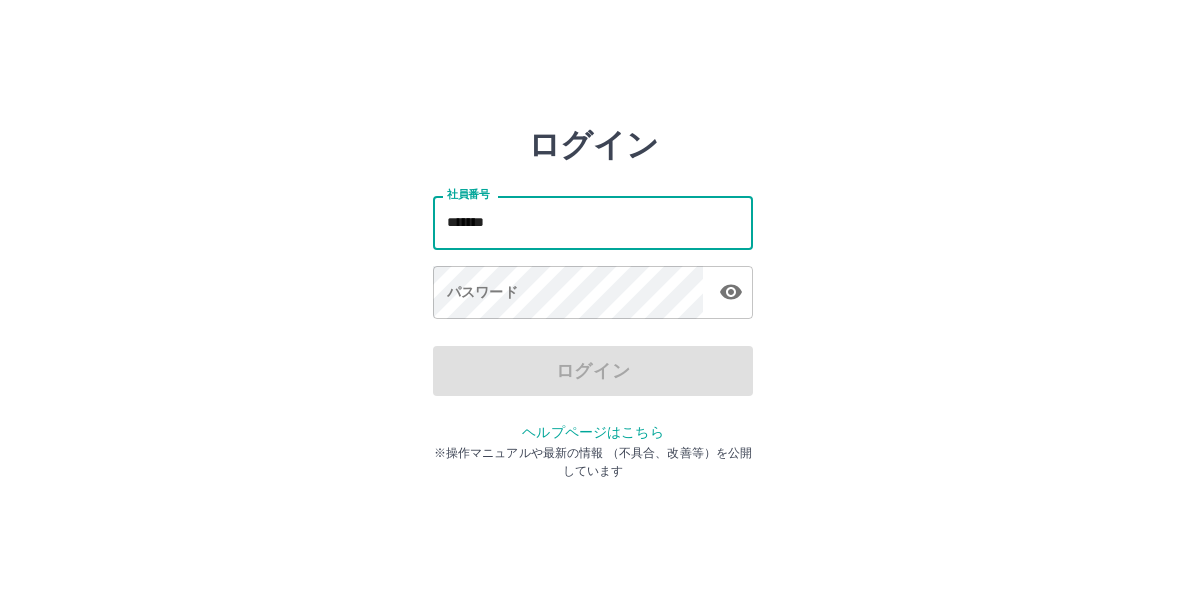 type on "*******" 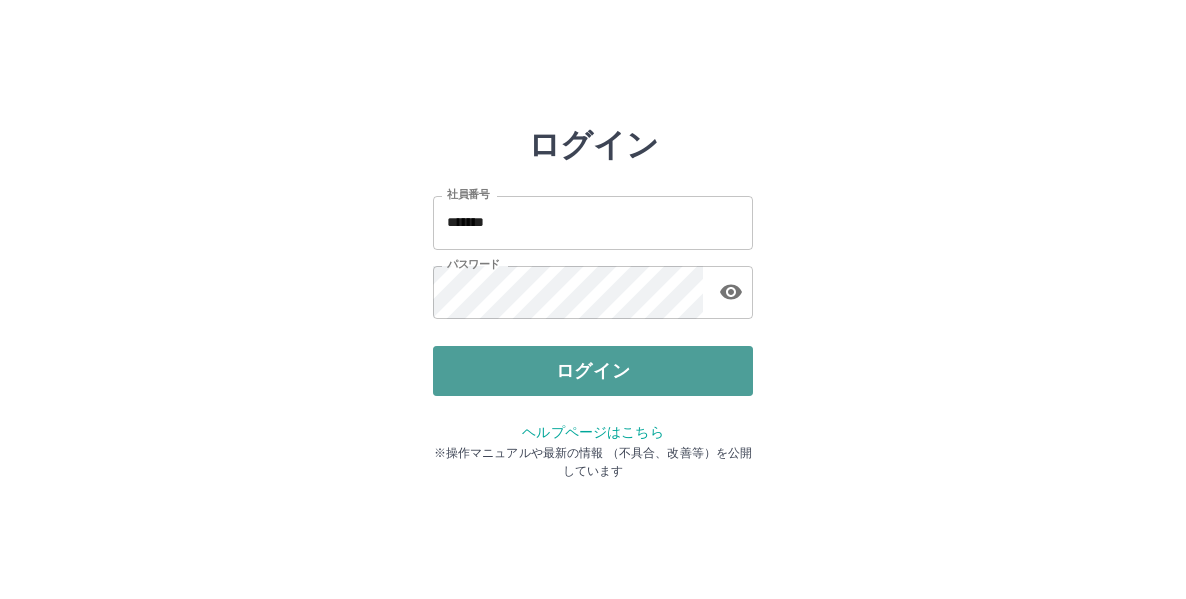 click on "ログイン" at bounding box center [593, 371] 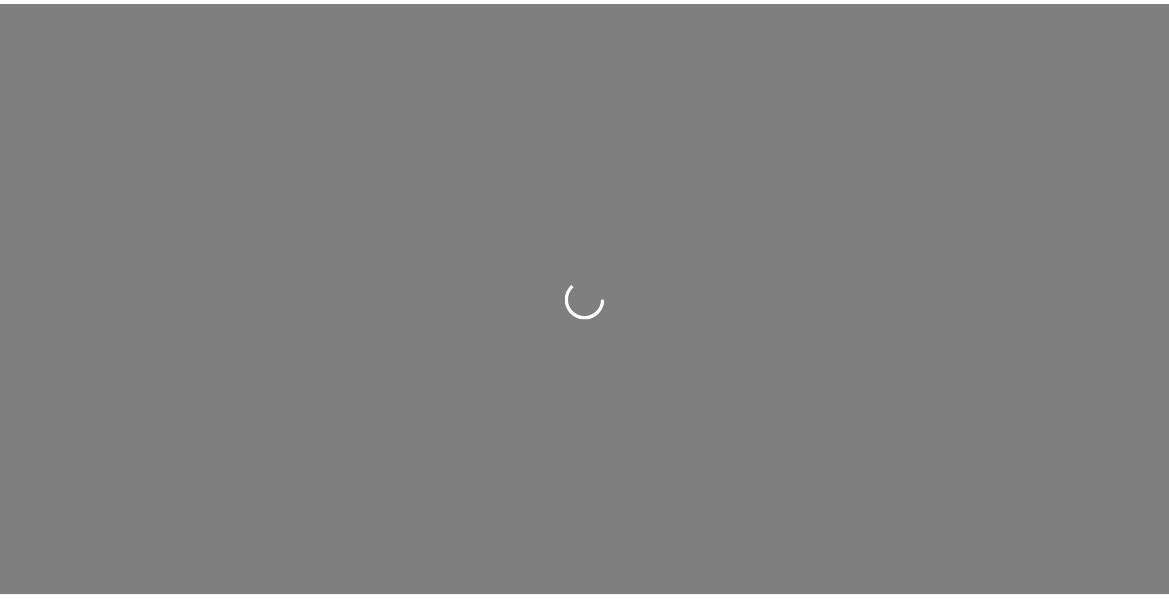 scroll, scrollTop: 0, scrollLeft: 0, axis: both 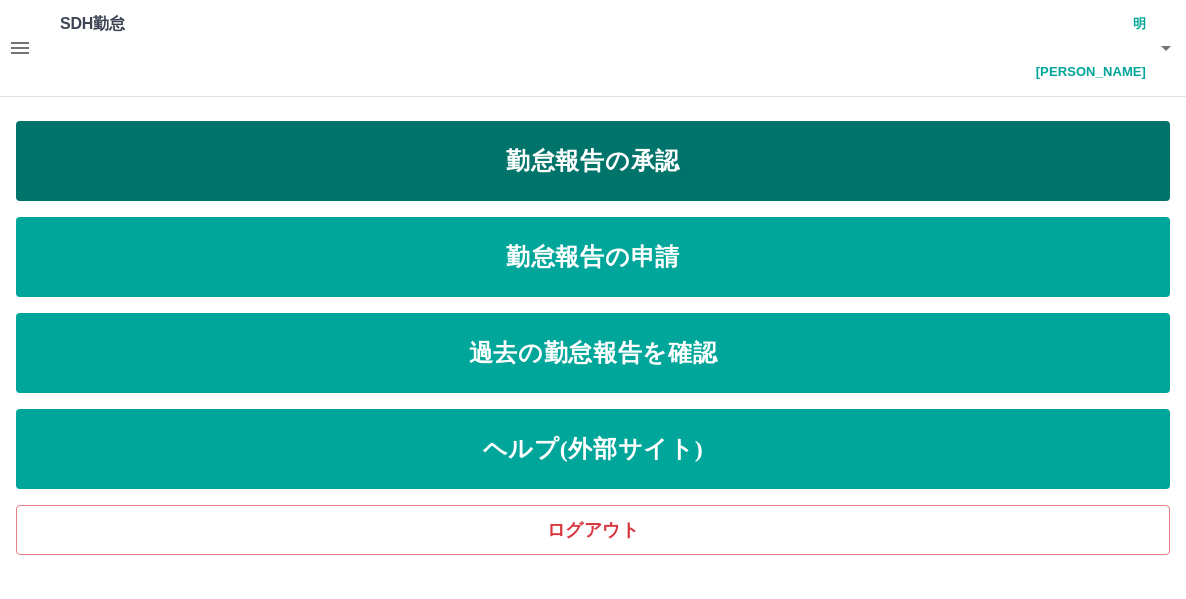 click on "勤怠報告の承認" at bounding box center [593, 161] 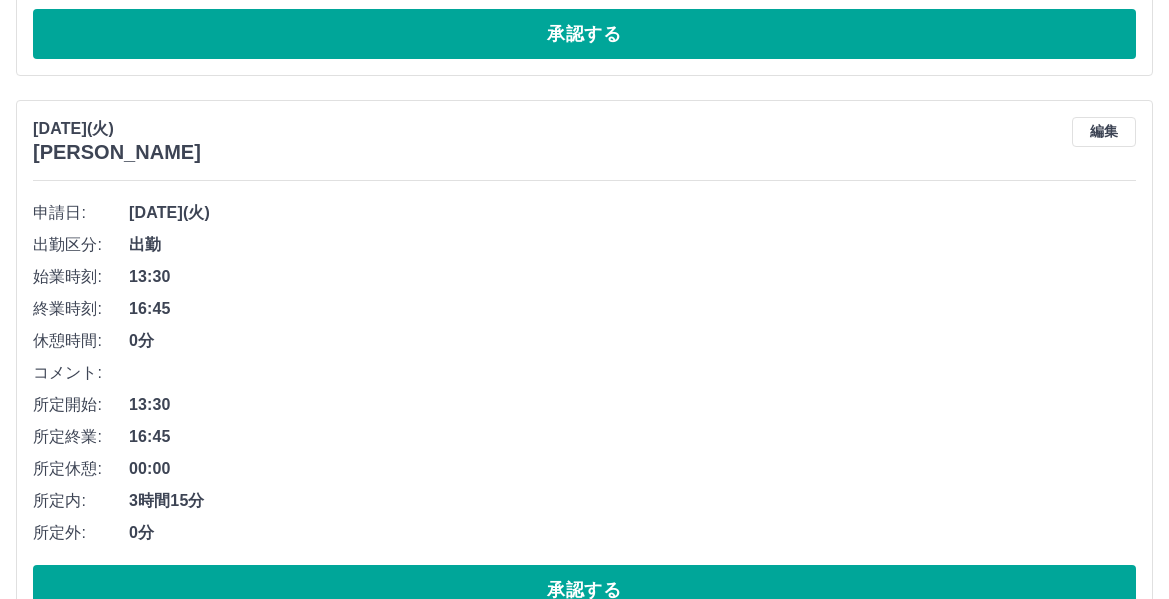 scroll, scrollTop: 3533, scrollLeft: 0, axis: vertical 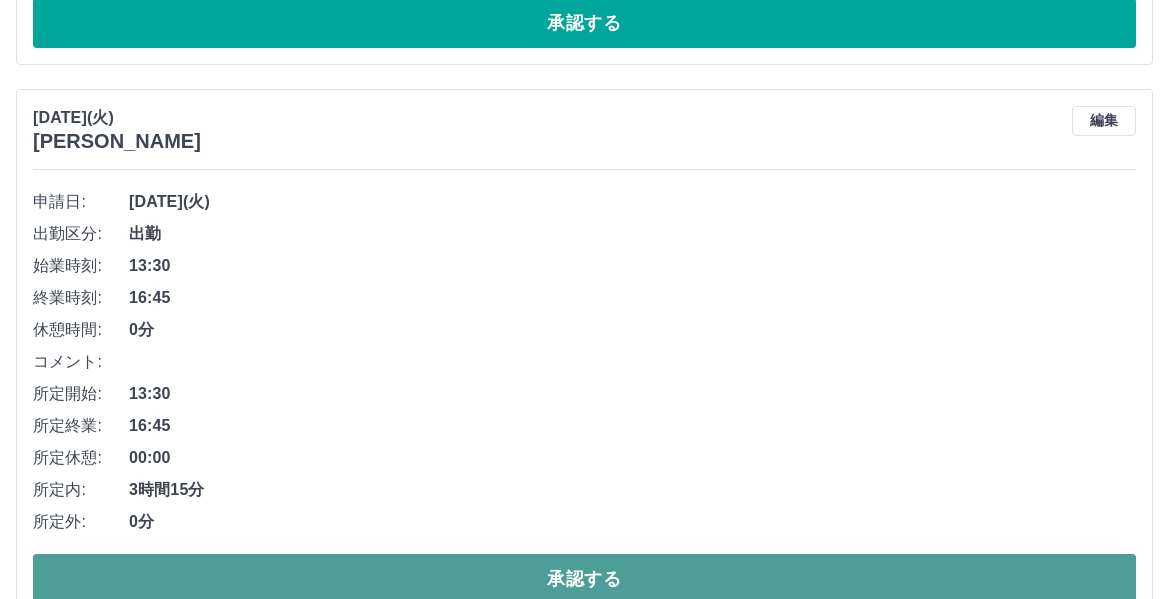 click on "承認する" at bounding box center [584, 579] 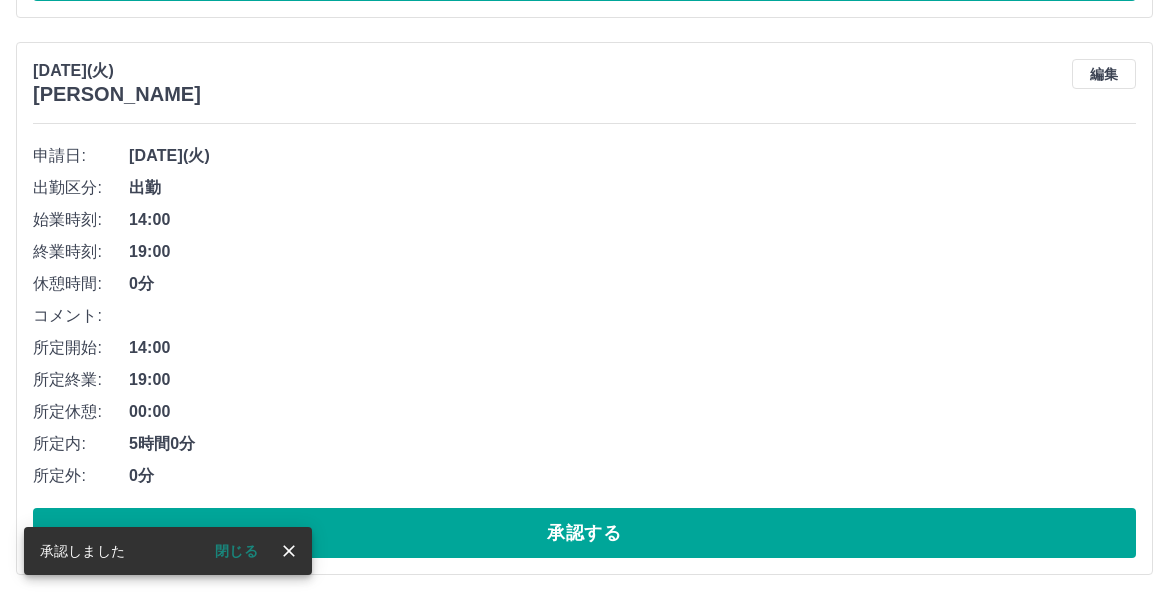 scroll, scrollTop: 2977, scrollLeft: 0, axis: vertical 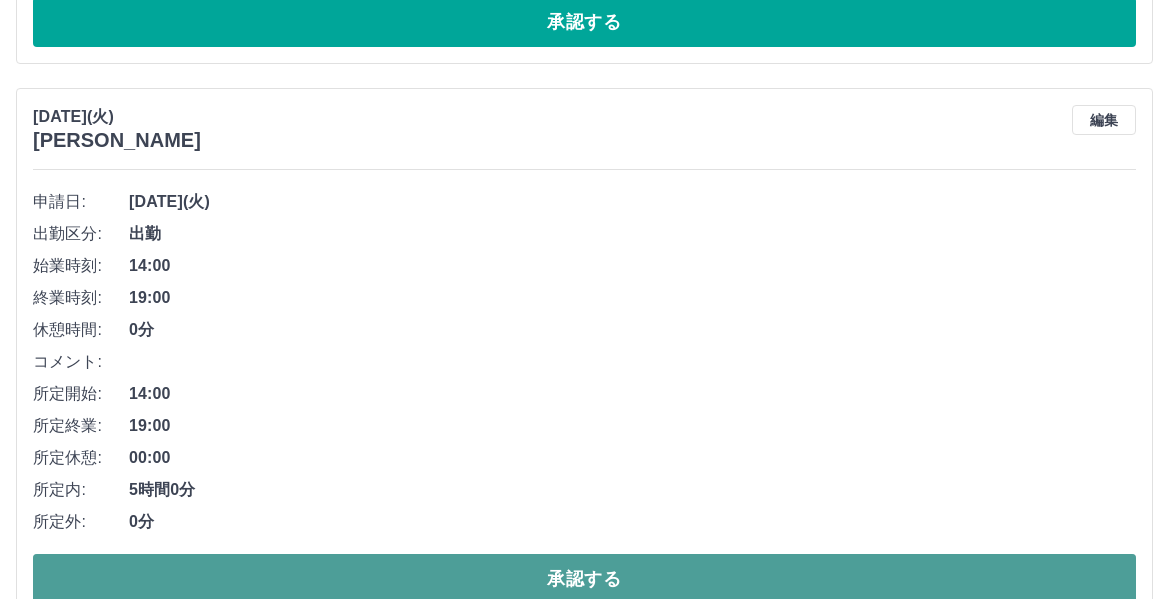 click on "承認する" at bounding box center [584, 579] 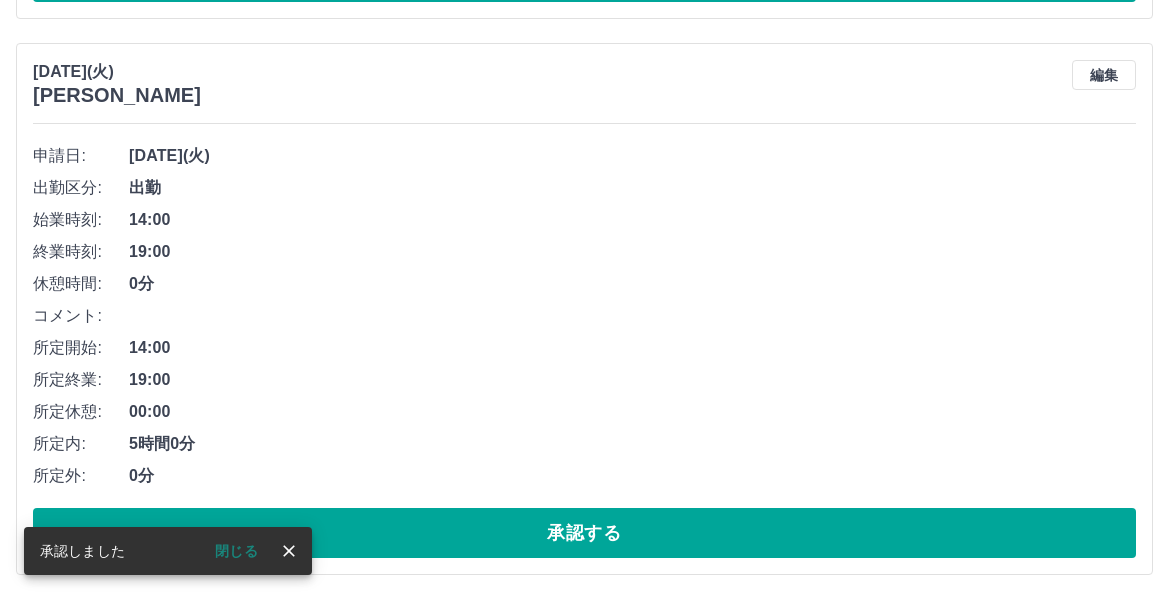 scroll, scrollTop: 2420, scrollLeft: 0, axis: vertical 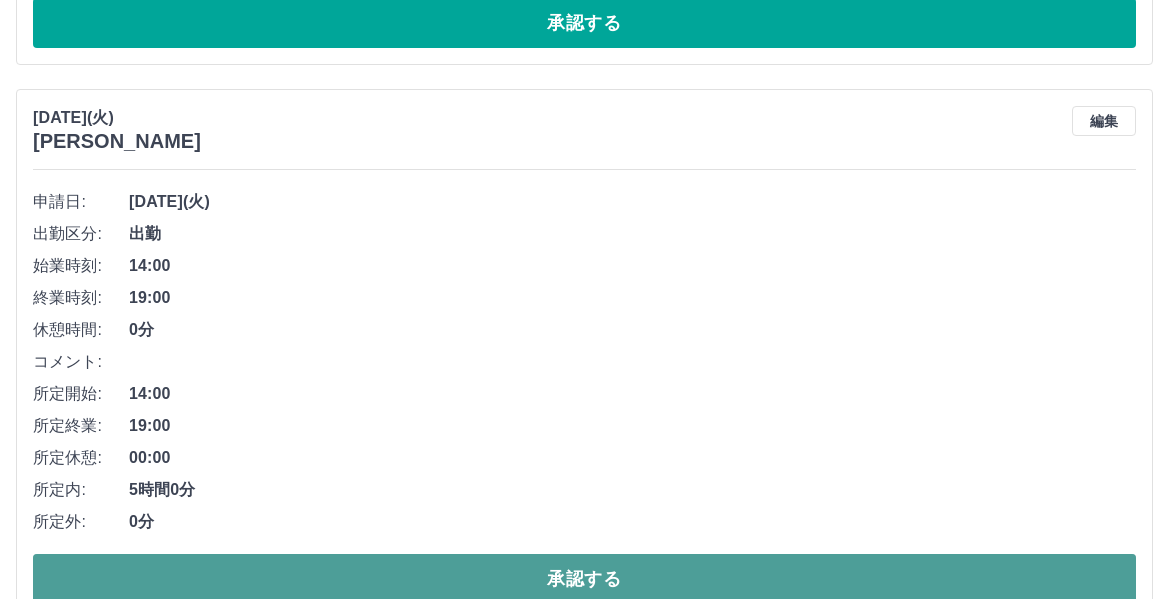 click on "承認する" at bounding box center [584, 579] 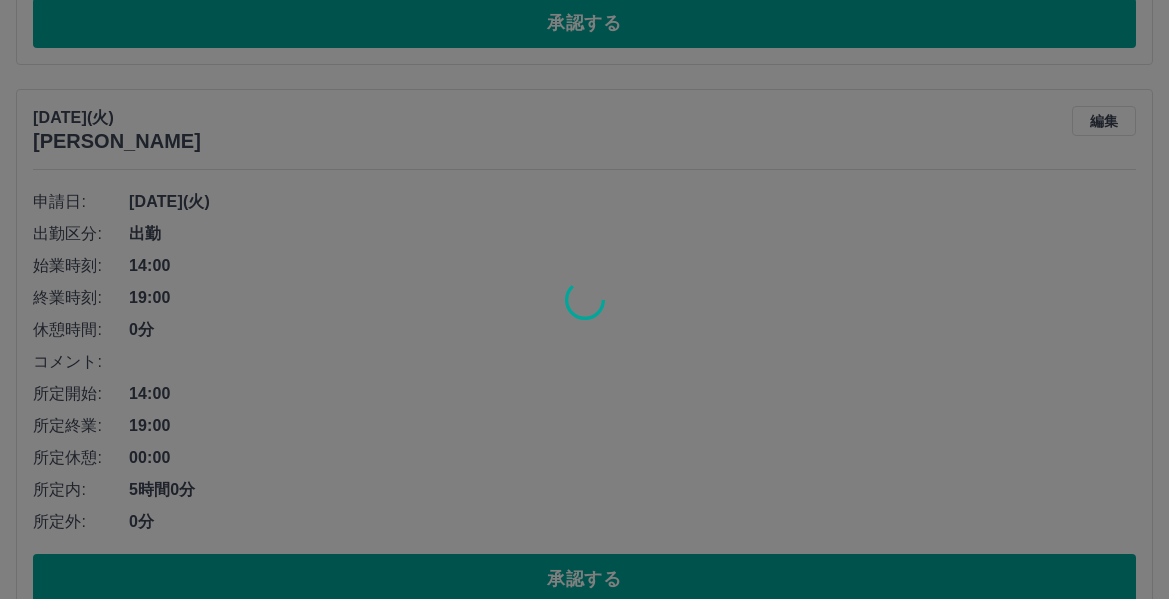 scroll, scrollTop: 1864, scrollLeft: 0, axis: vertical 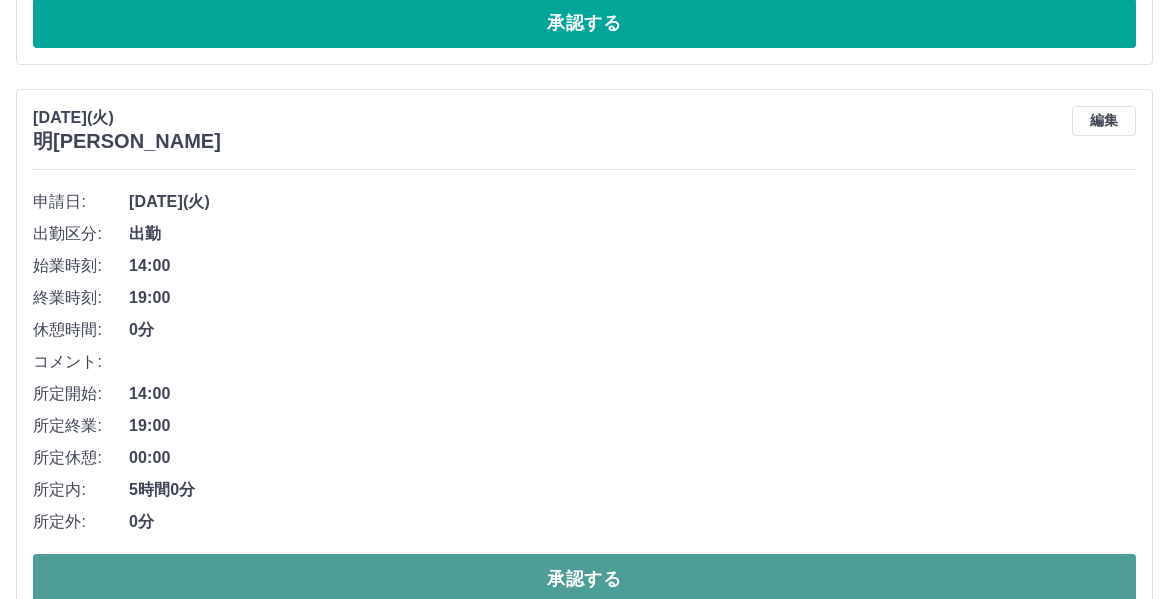 click on "承認する" at bounding box center (584, 579) 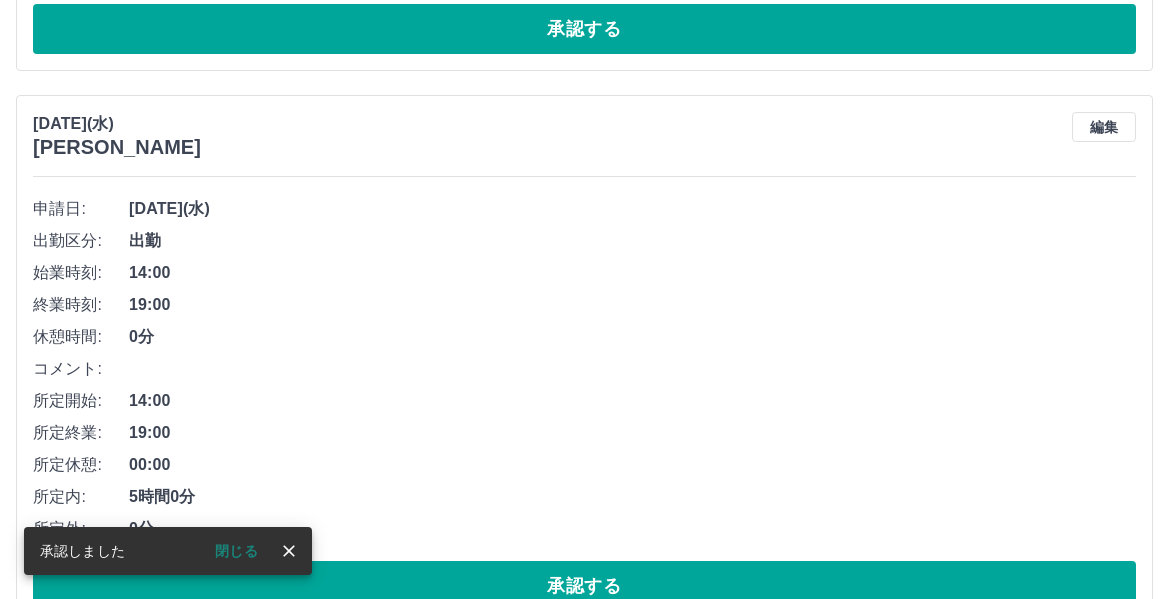 scroll, scrollTop: 1308, scrollLeft: 0, axis: vertical 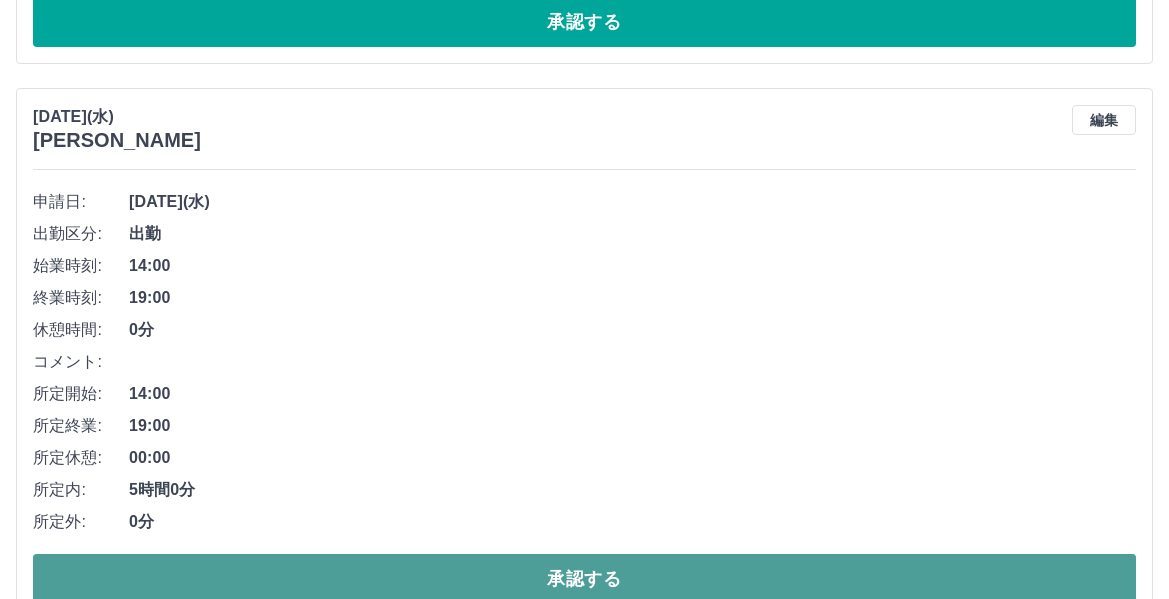 click on "承認する" at bounding box center [584, 579] 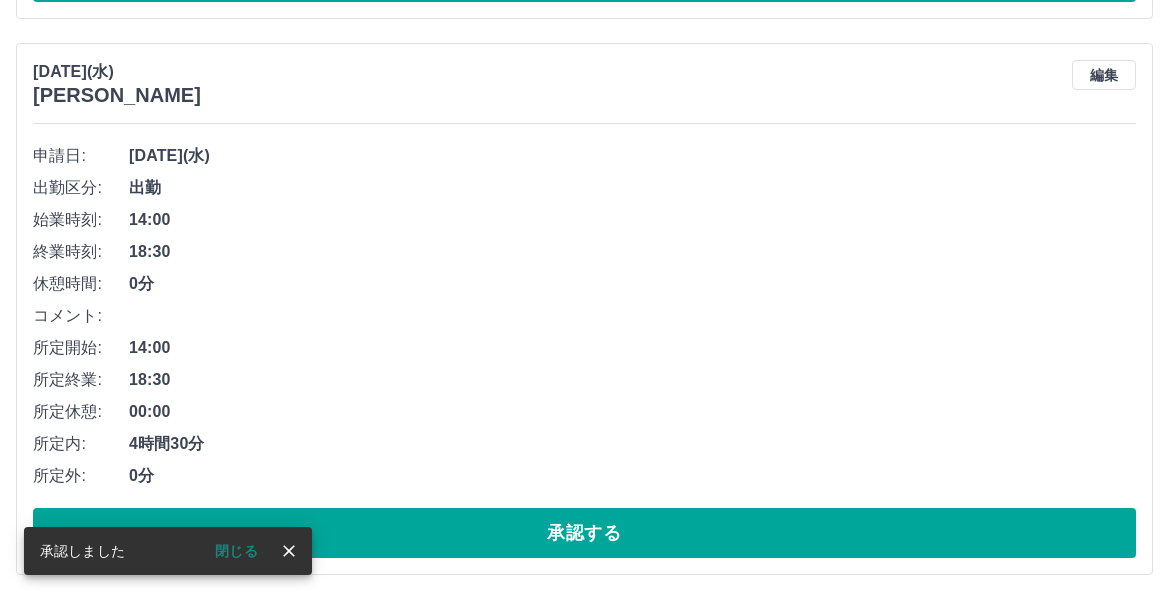 scroll, scrollTop: 751, scrollLeft: 0, axis: vertical 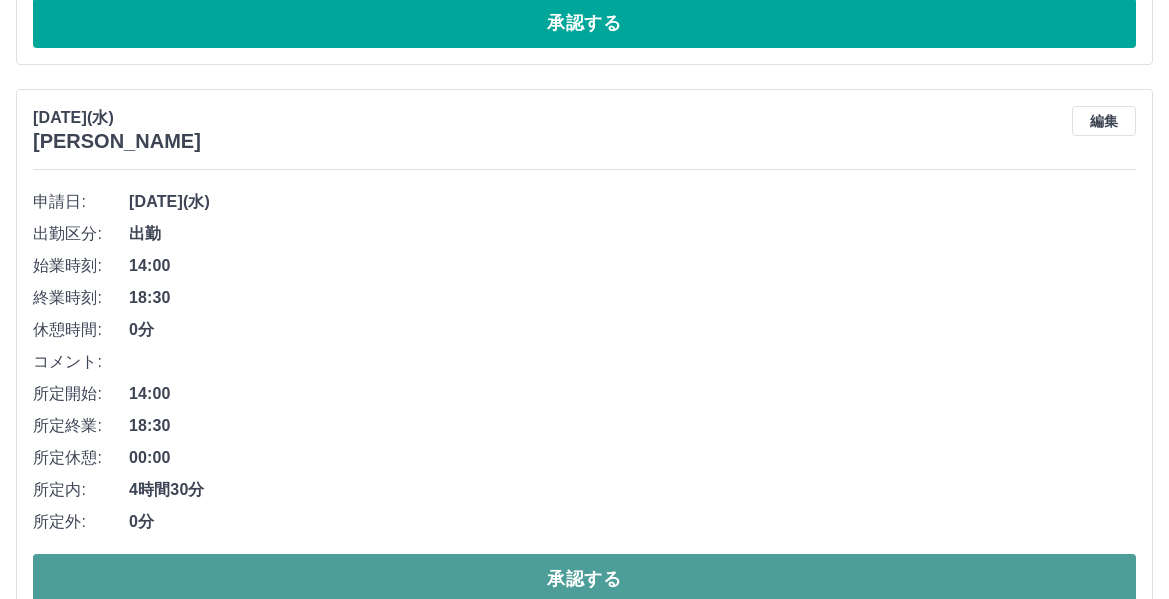click on "承認する" at bounding box center [584, 579] 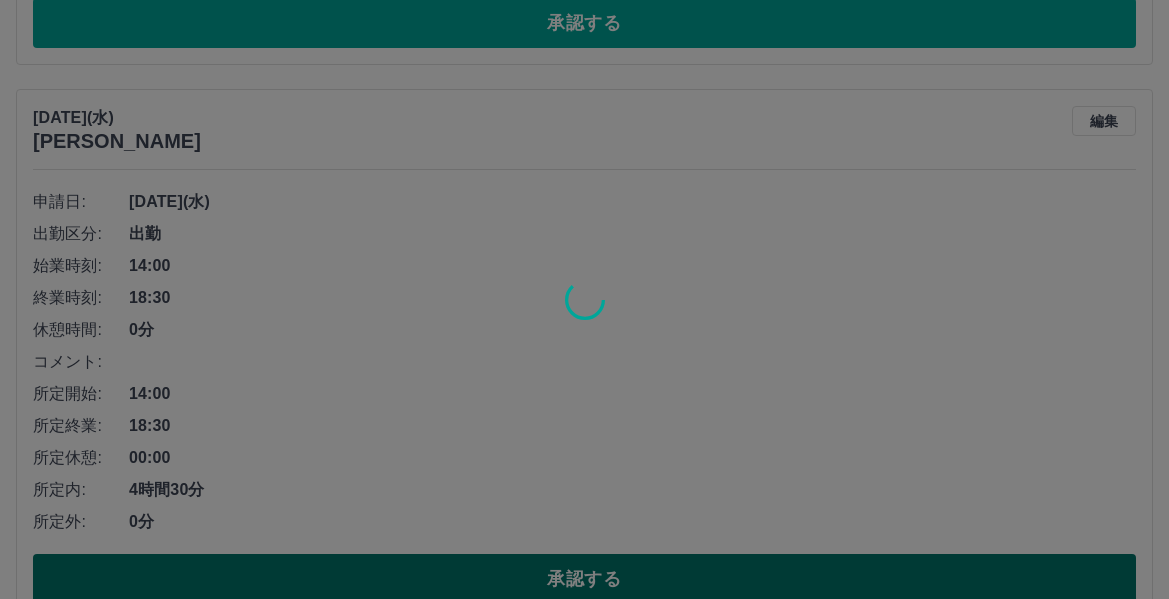 scroll, scrollTop: 195, scrollLeft: 0, axis: vertical 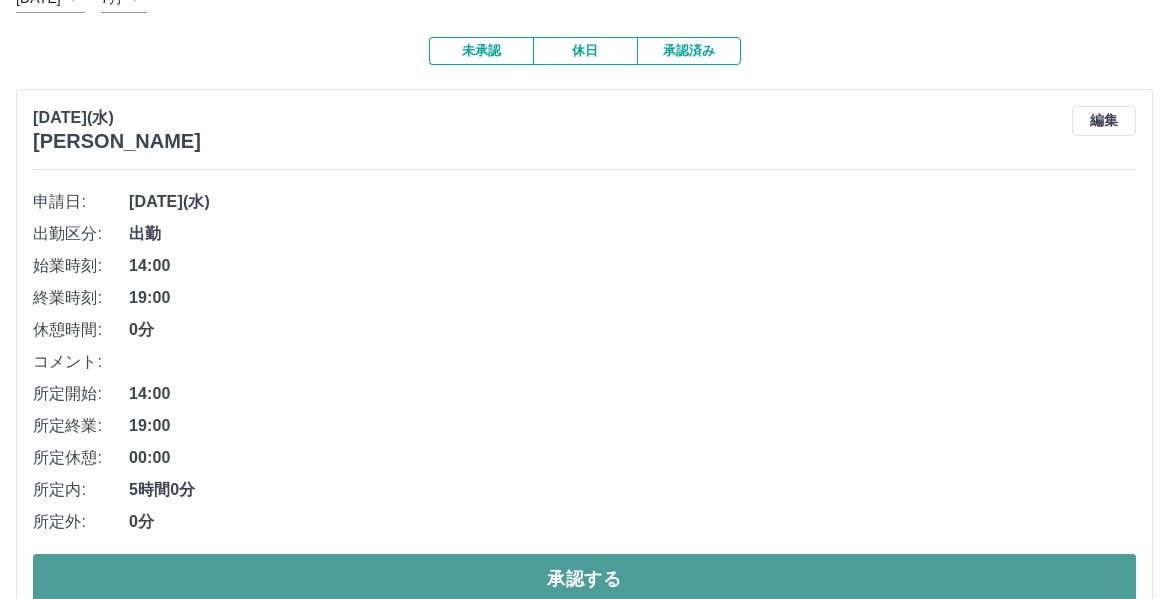 click on "承認する" at bounding box center (584, 579) 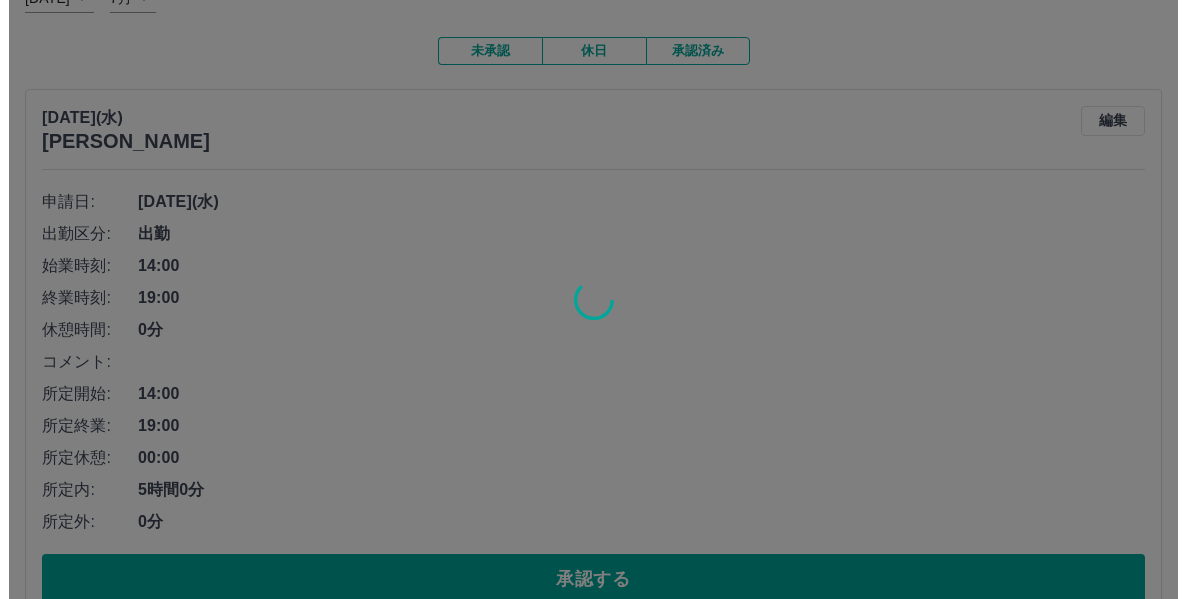 scroll, scrollTop: 0, scrollLeft: 0, axis: both 